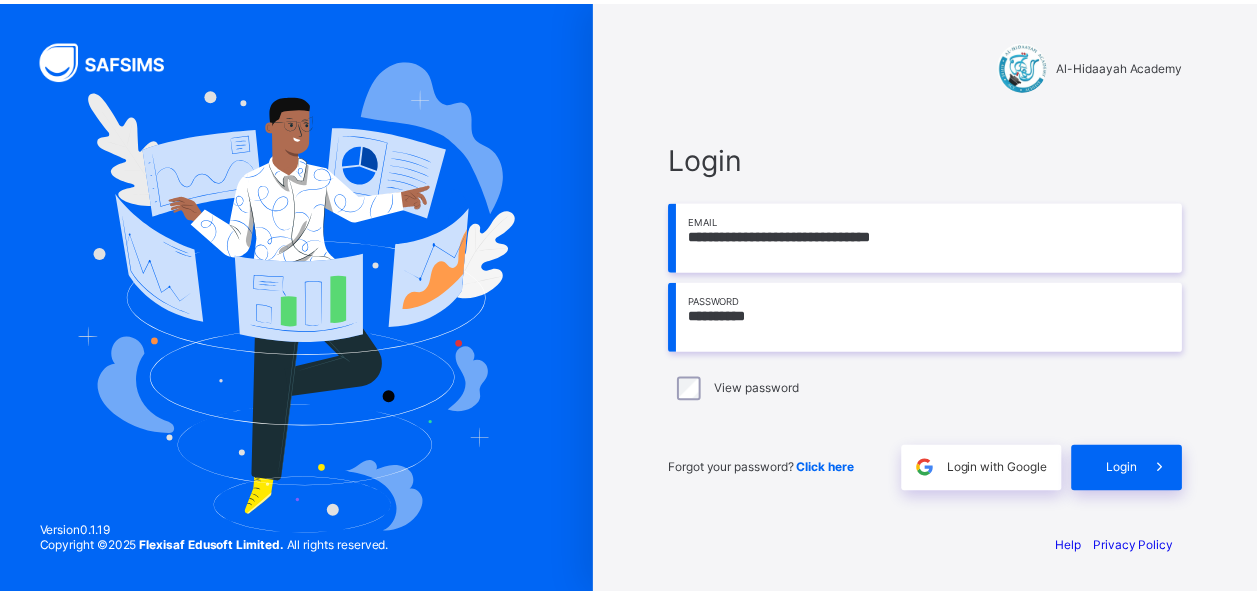 scroll, scrollTop: 0, scrollLeft: 0, axis: both 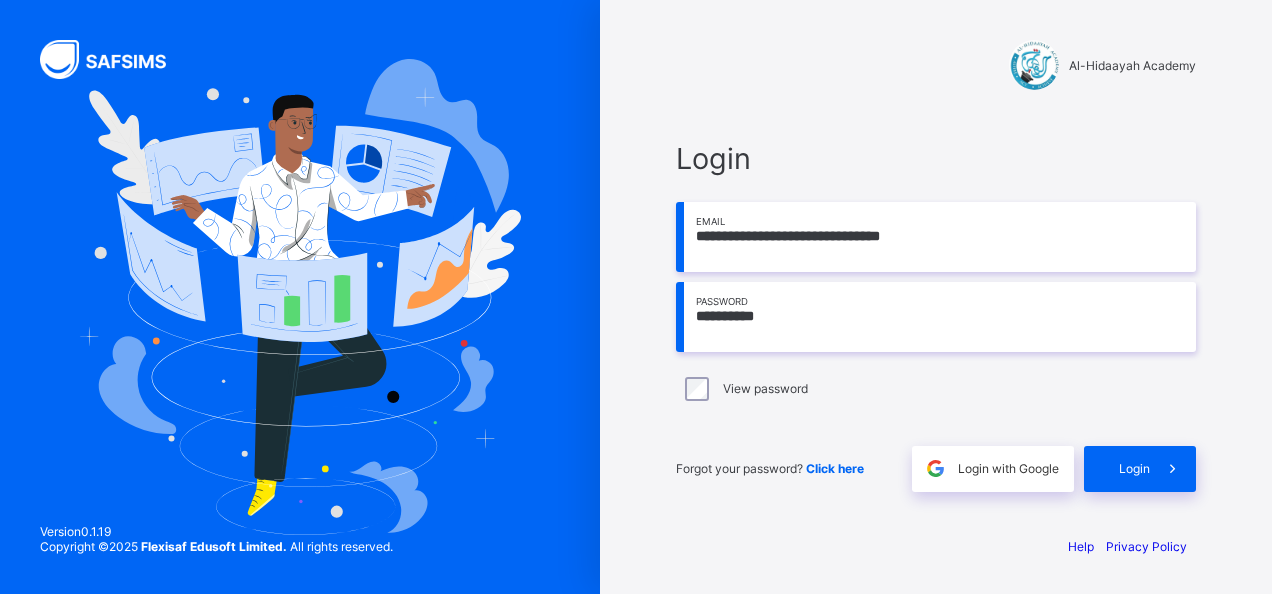 click on "Login" at bounding box center (1134, 468) 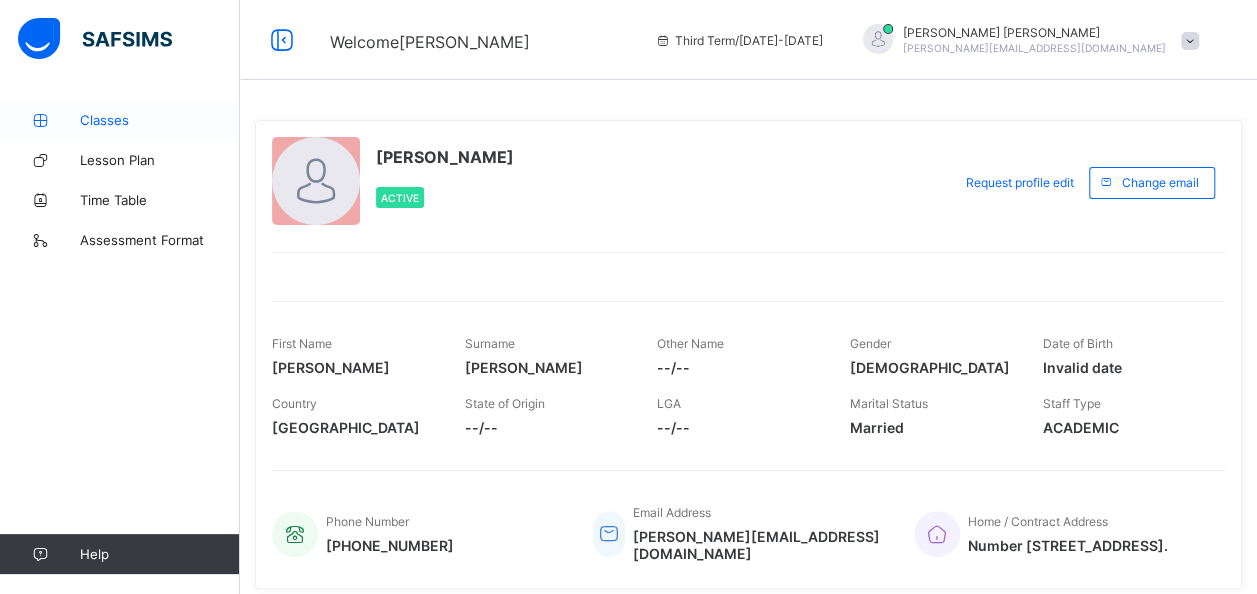 click on "Classes" at bounding box center [160, 120] 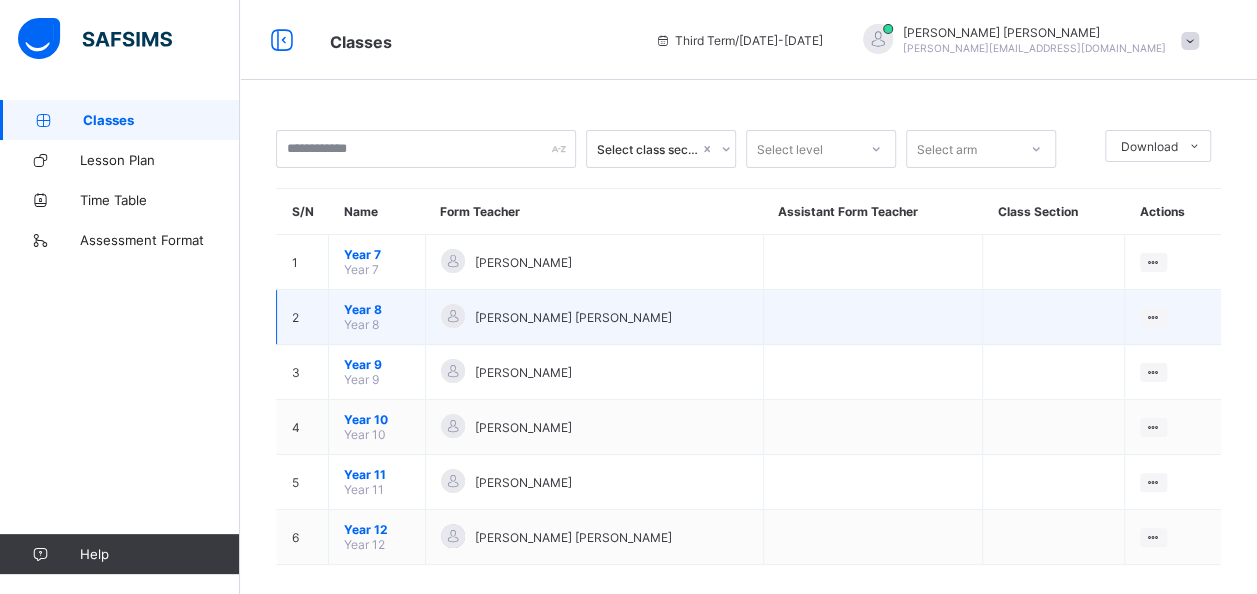 click on "Year 8" at bounding box center [377, 309] 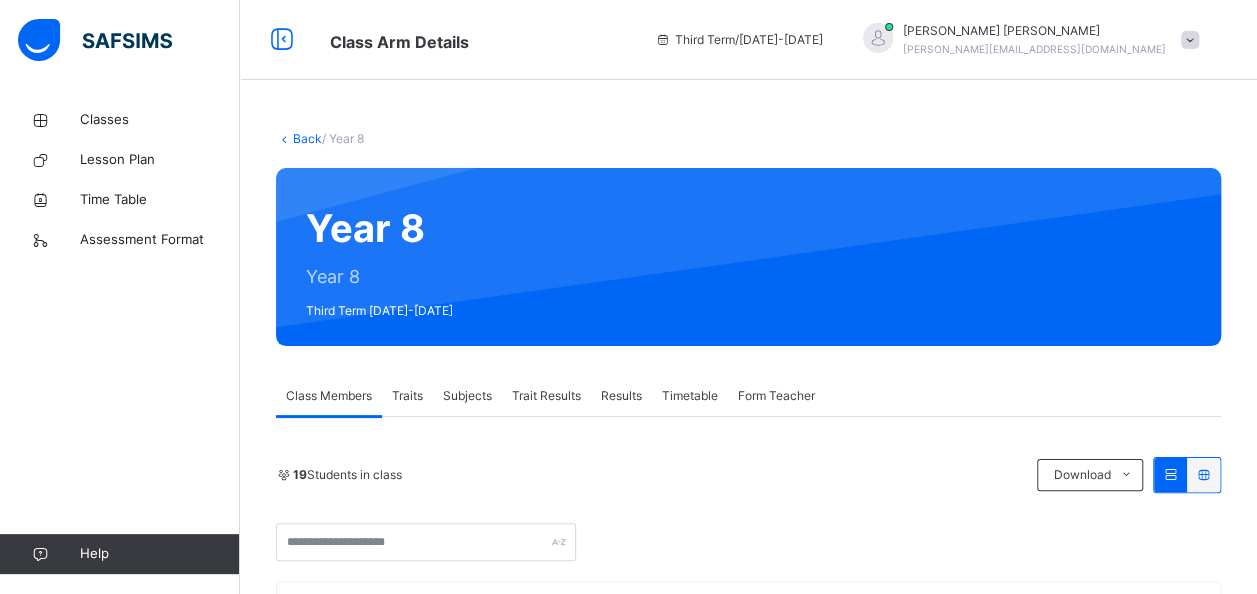 click on "Subjects" at bounding box center (467, 396) 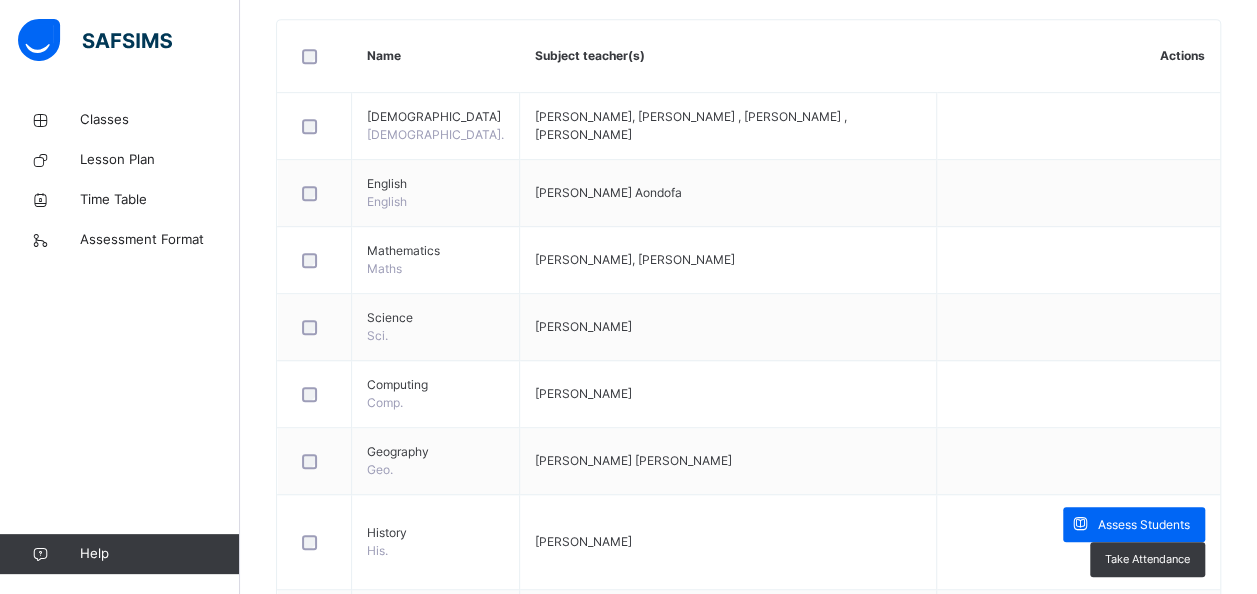 scroll, scrollTop: 520, scrollLeft: 0, axis: vertical 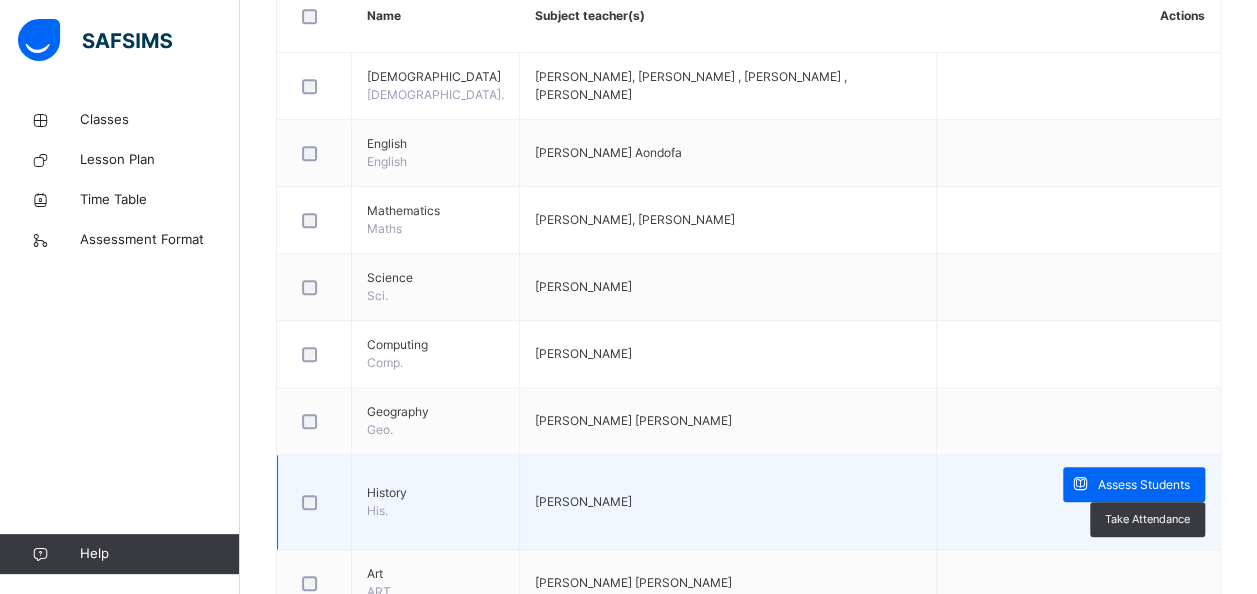 click at bounding box center [314, 502] 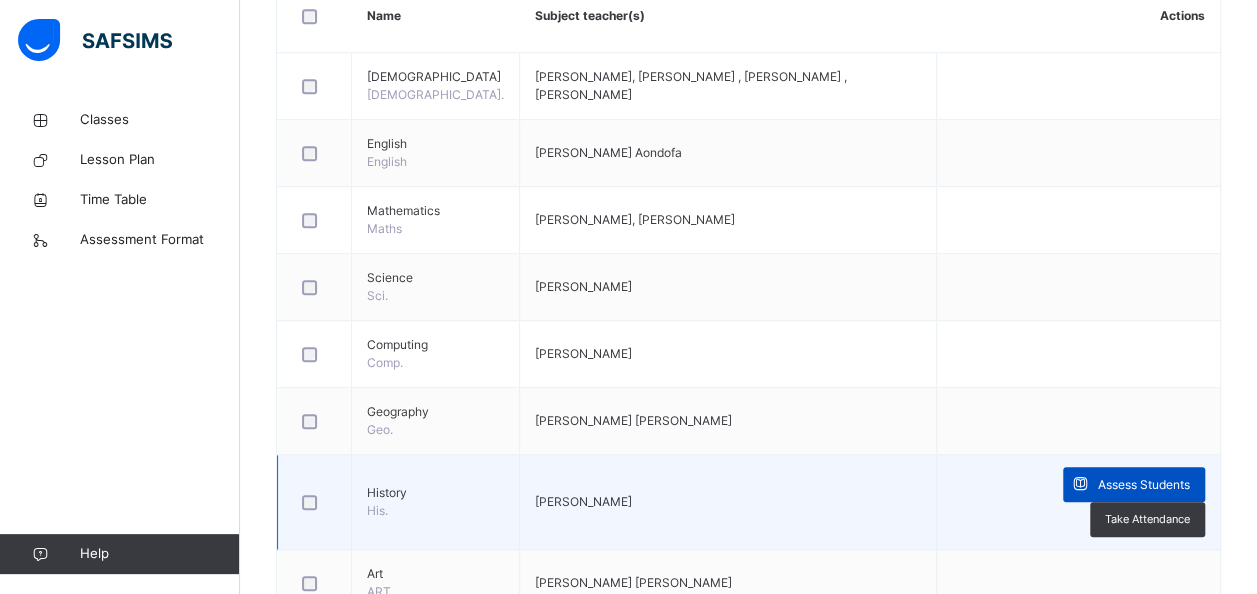 click at bounding box center [1080, 484] 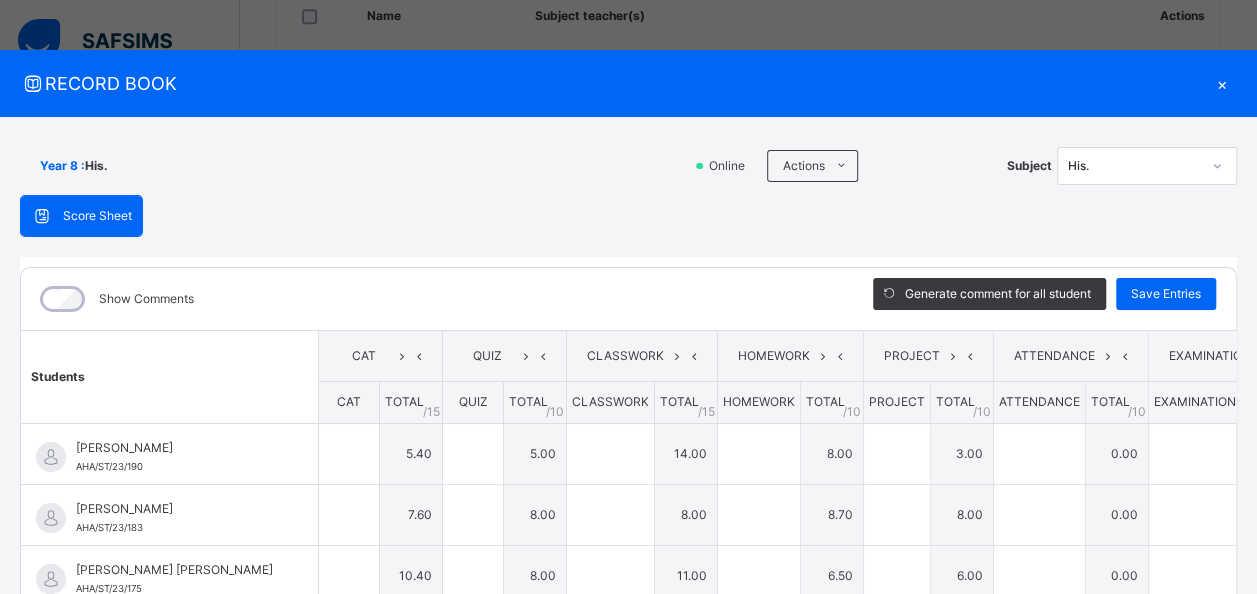 type on "***" 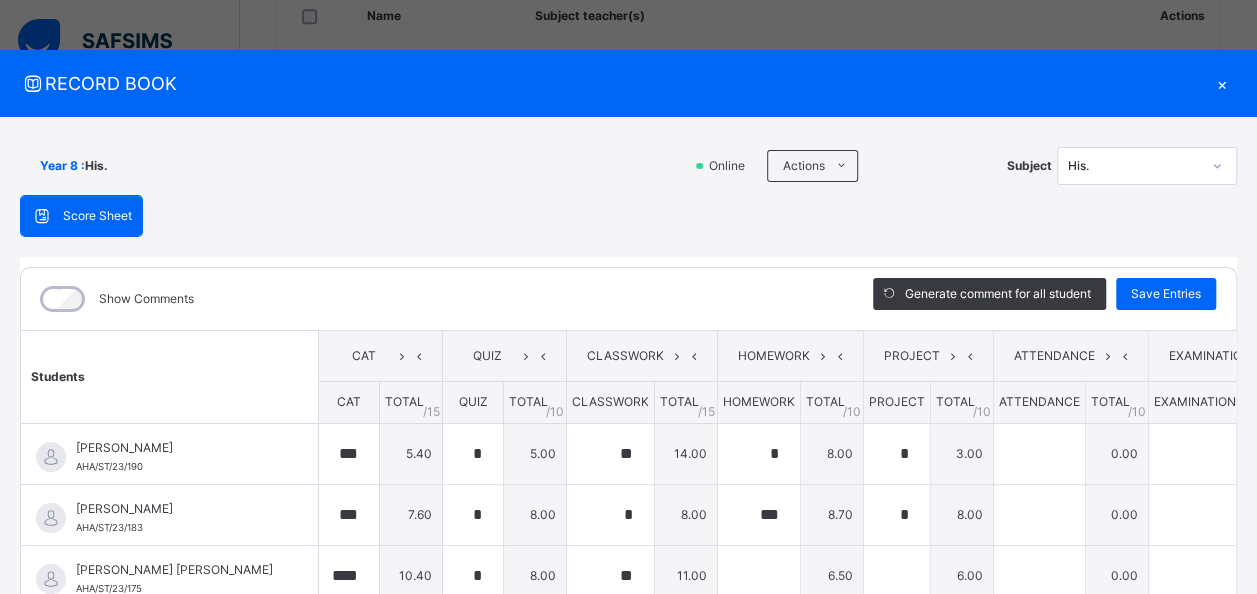 type on "***" 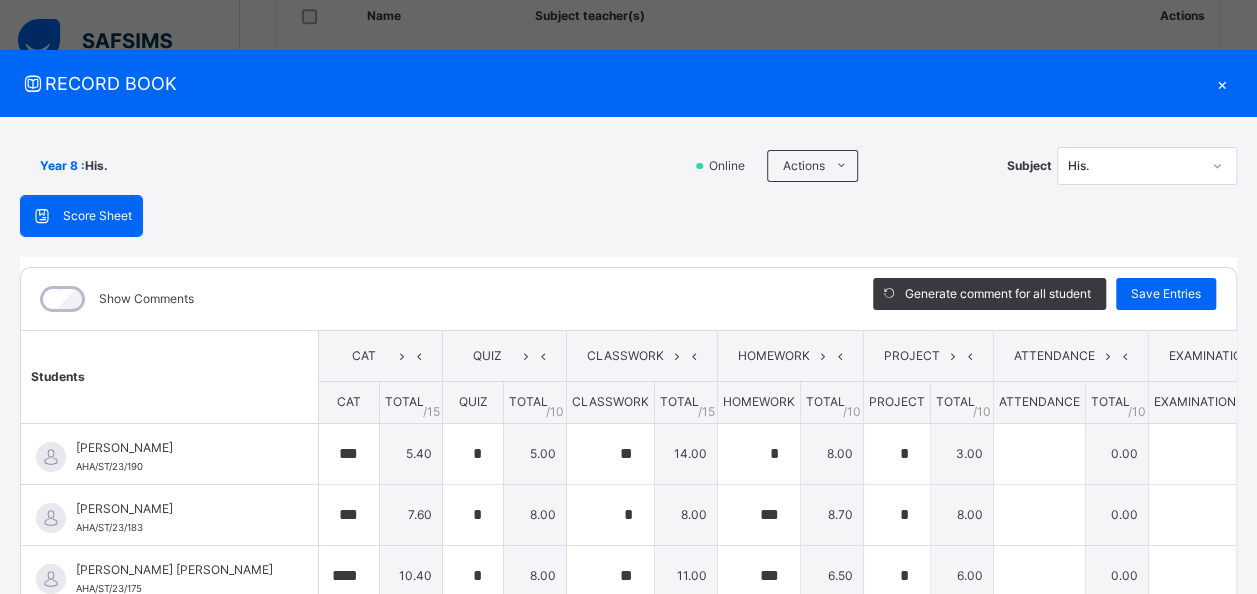 type on "***" 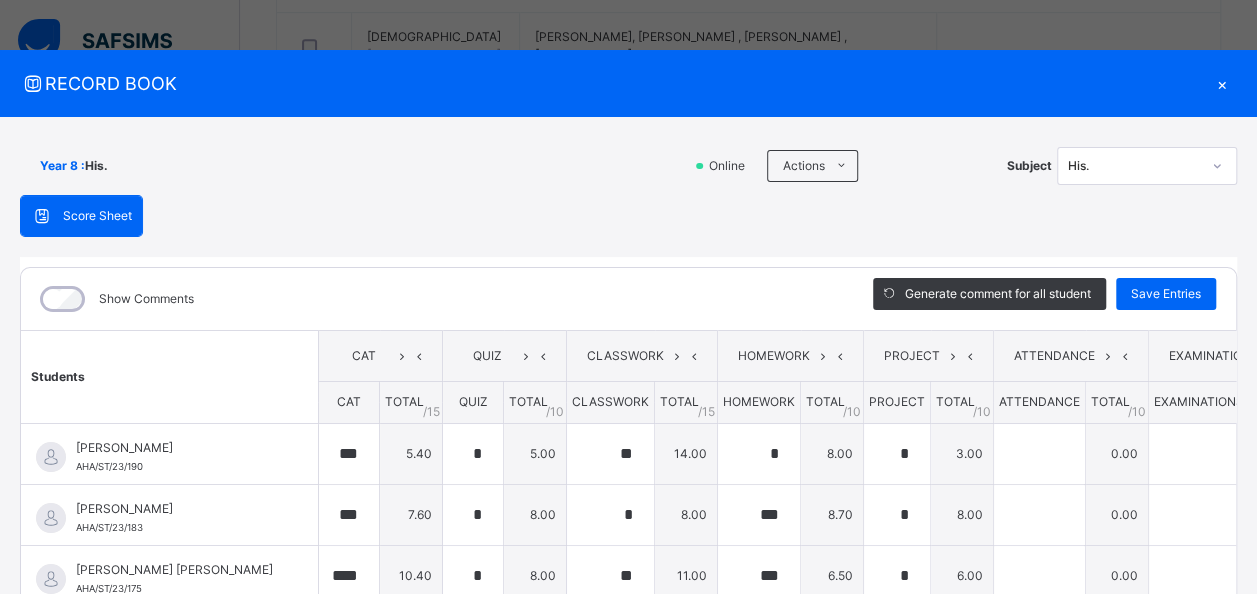 scroll, scrollTop: 424, scrollLeft: 0, axis: vertical 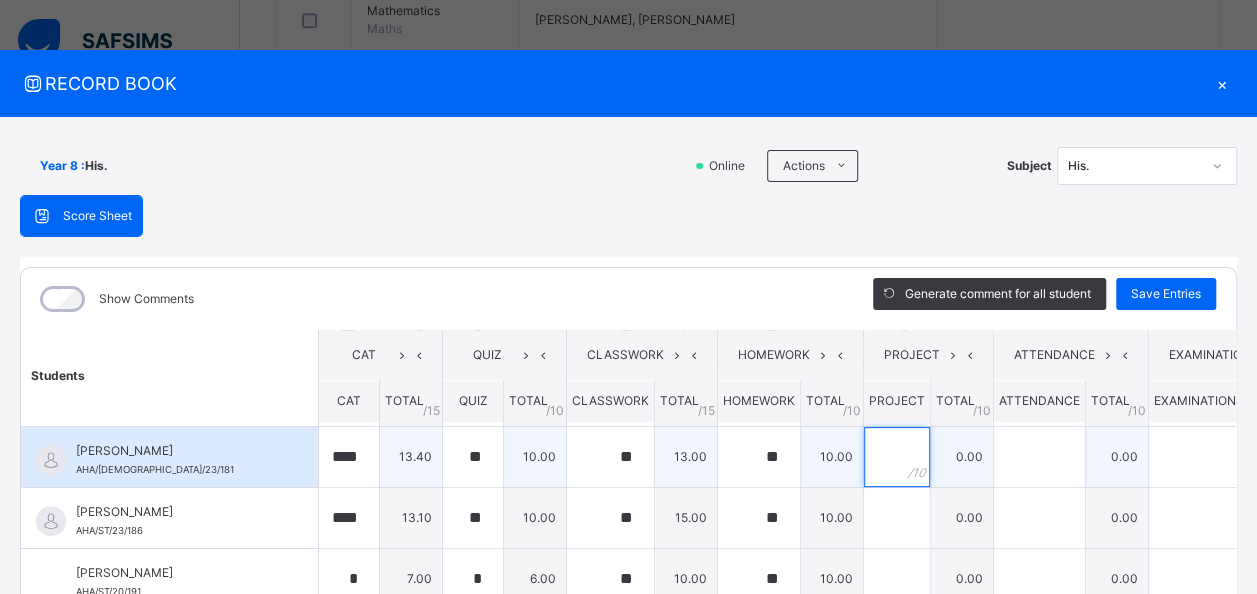 click at bounding box center (897, 457) 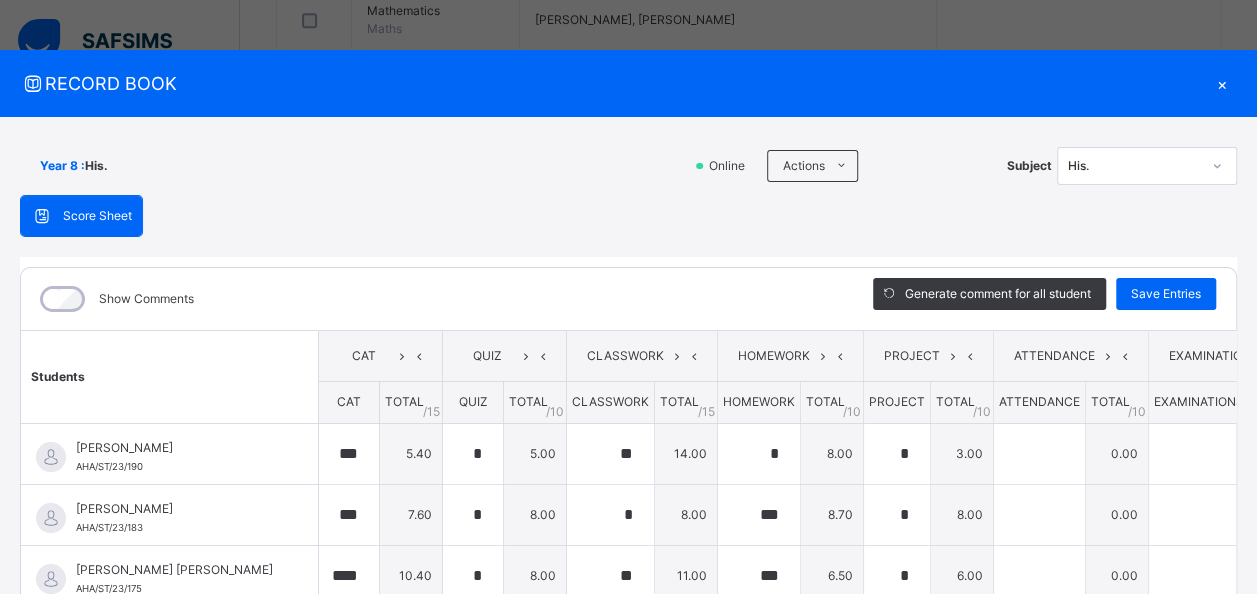 scroll, scrollTop: 424, scrollLeft: 0, axis: vertical 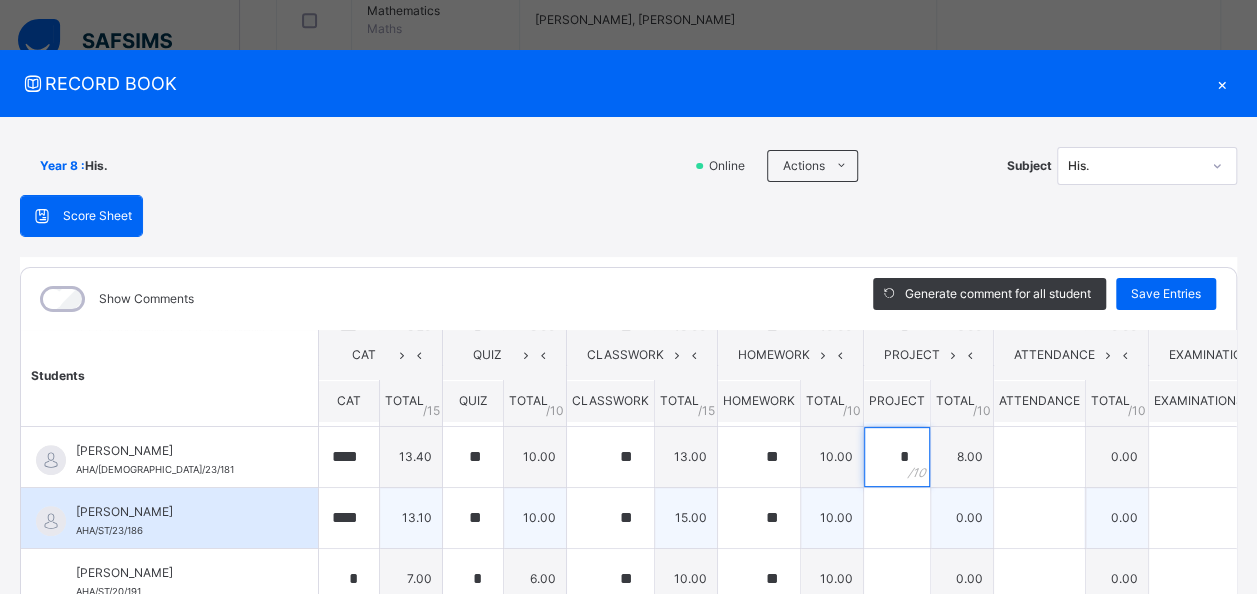 type on "*" 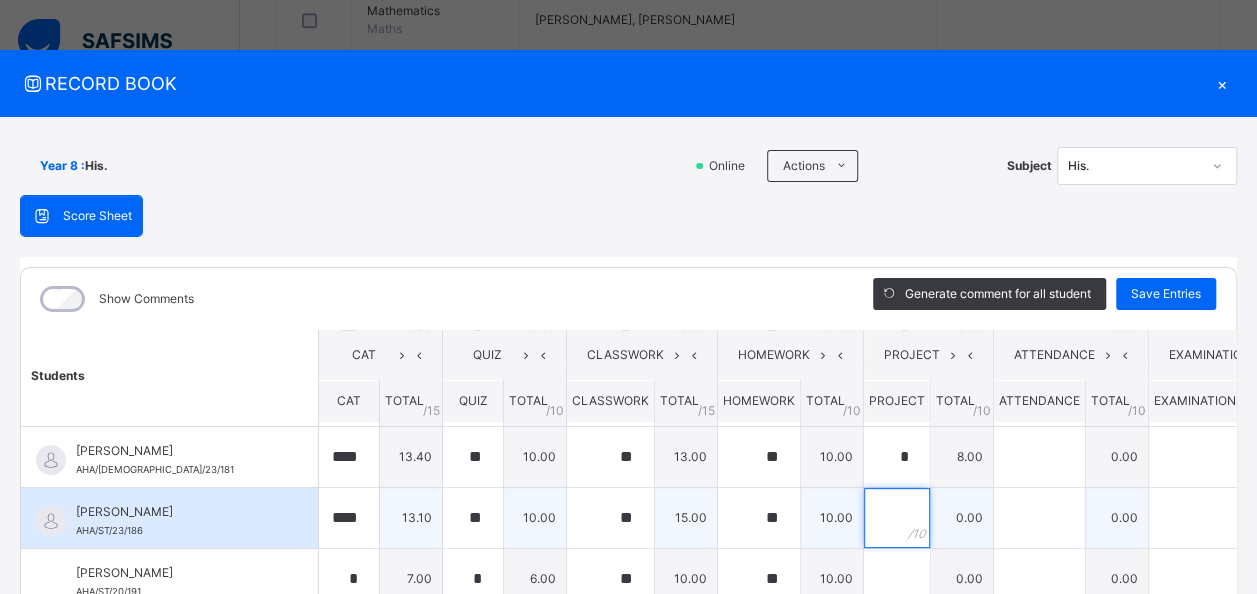 click at bounding box center (897, 518) 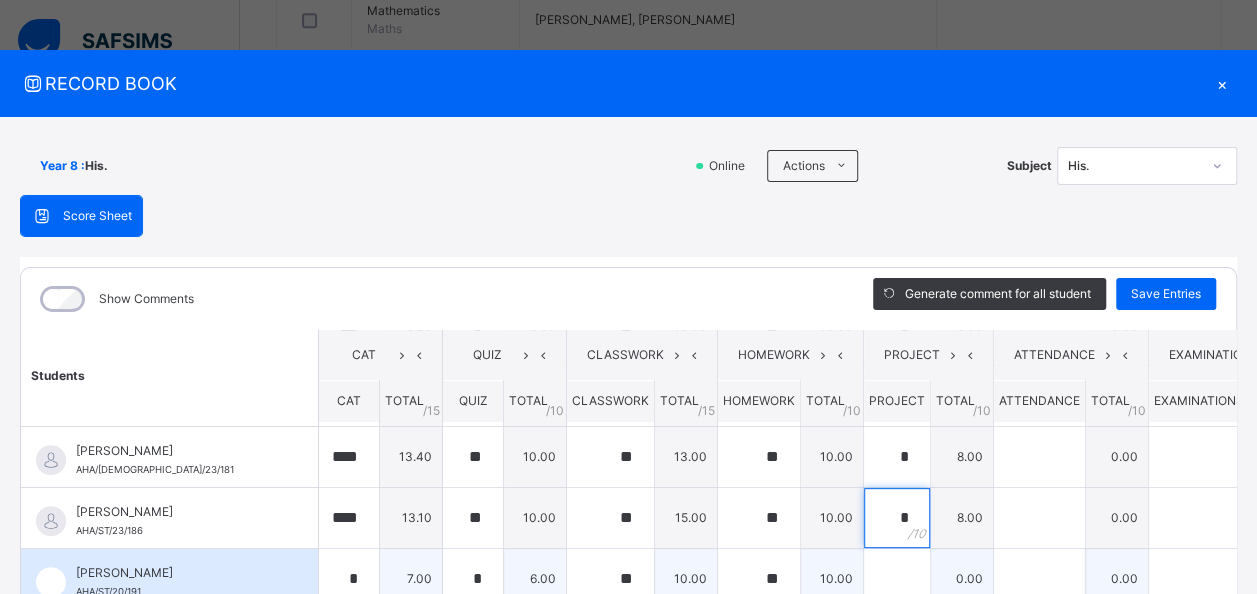 type on "*" 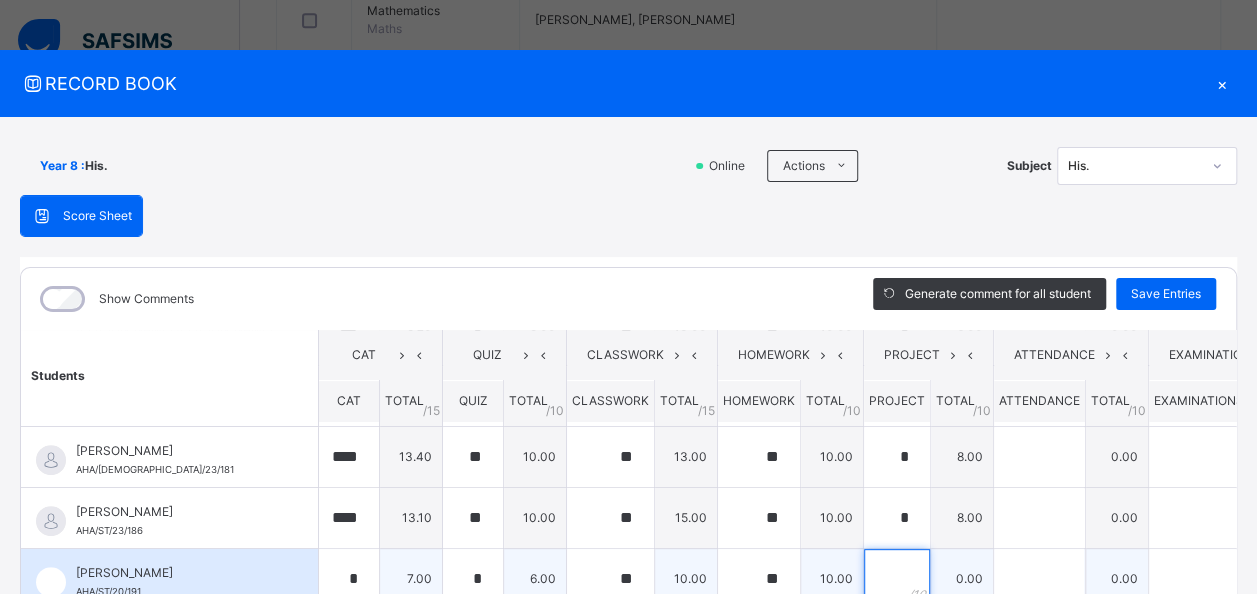 click at bounding box center (897, 579) 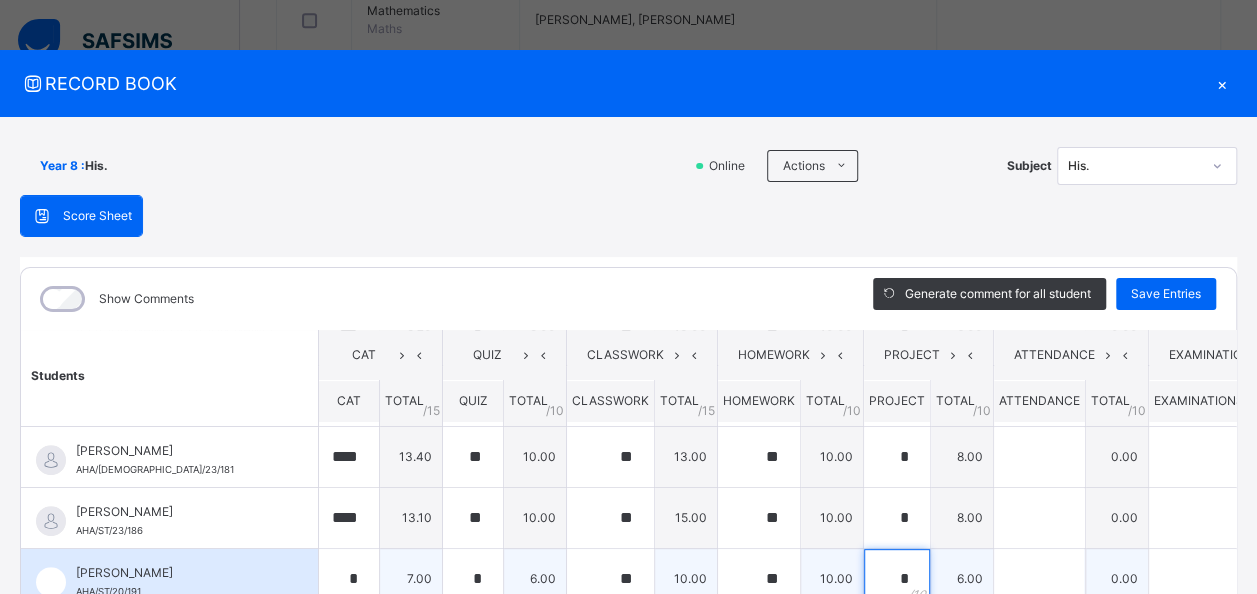 scroll, scrollTop: 4, scrollLeft: 25, axis: both 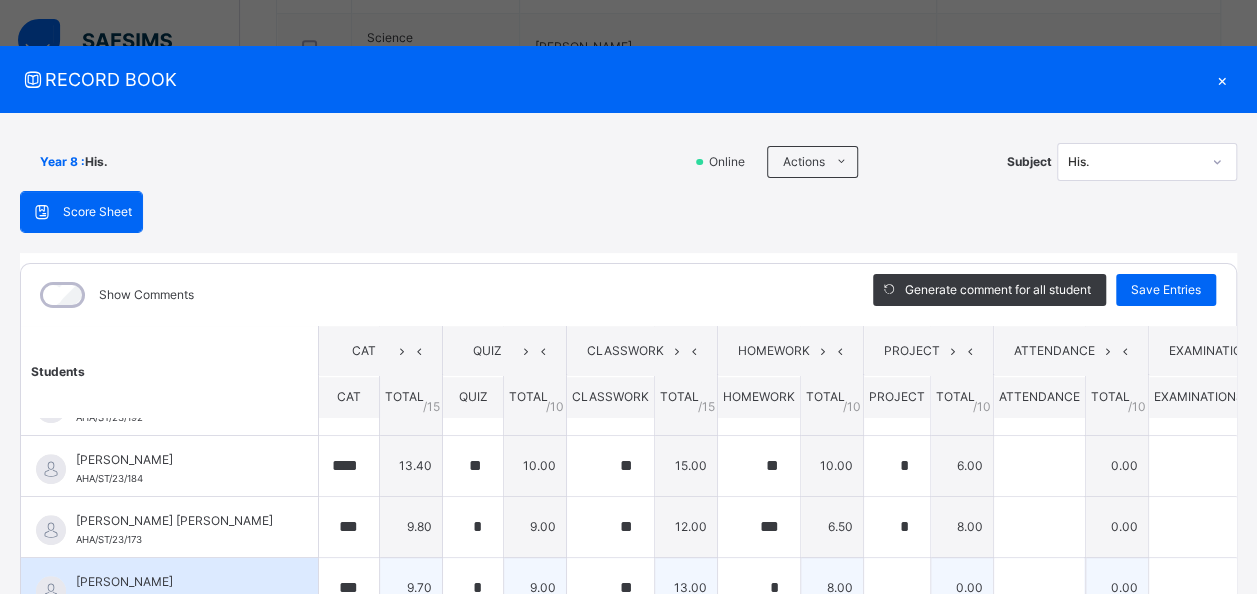 type on "*" 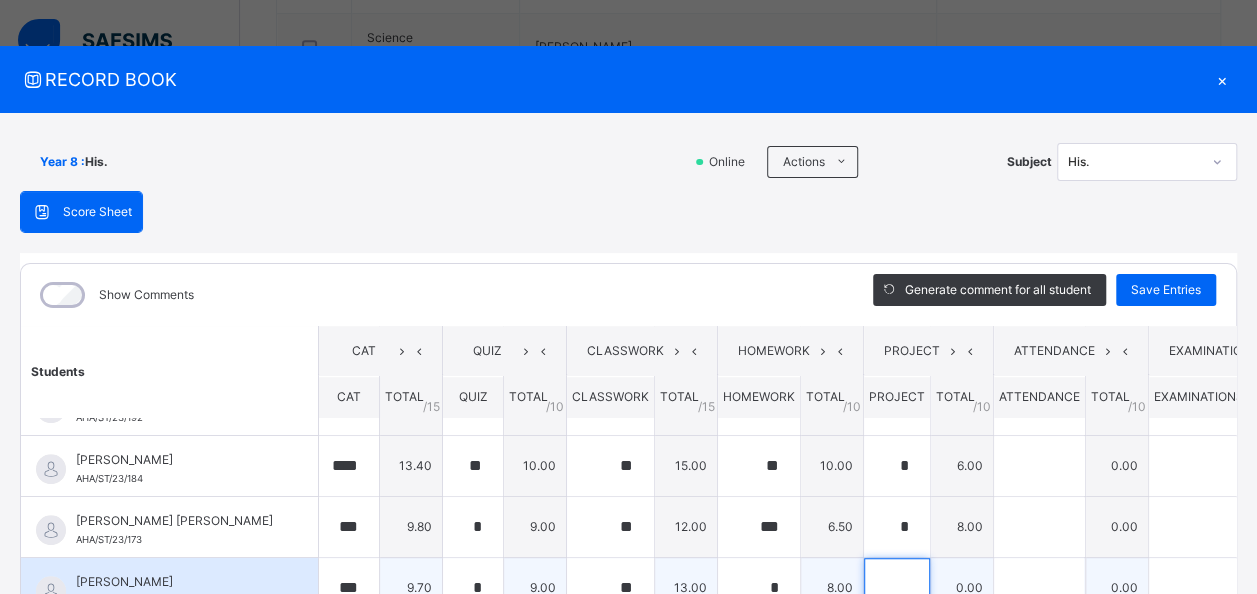 click at bounding box center (897, 588) 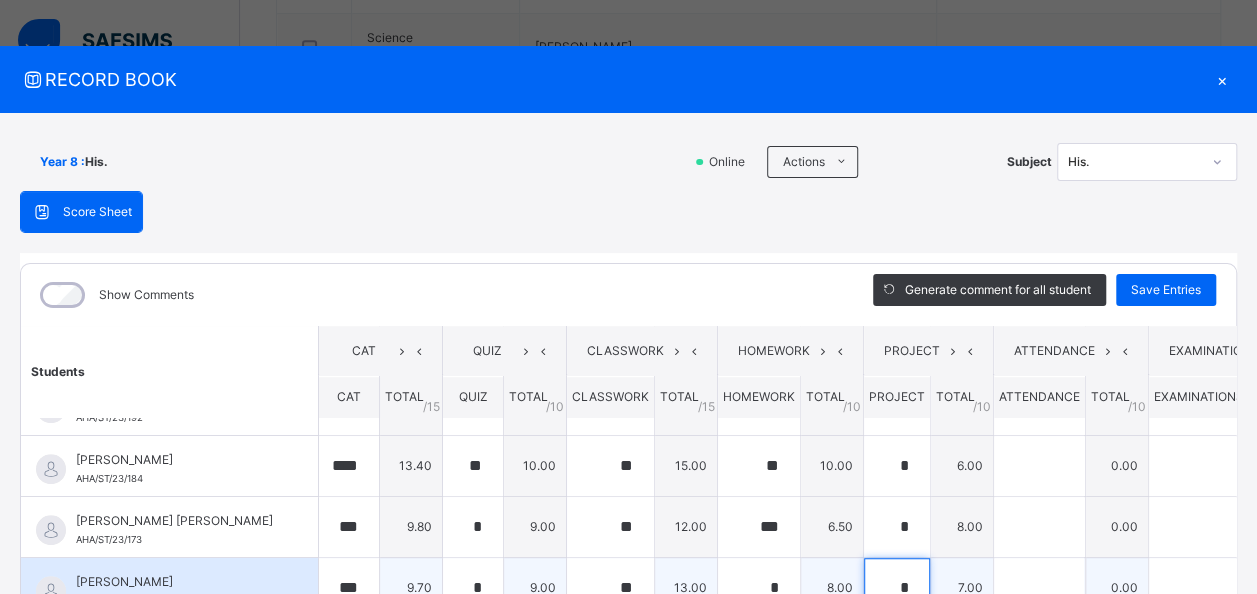 scroll, scrollTop: 16, scrollLeft: 25, axis: both 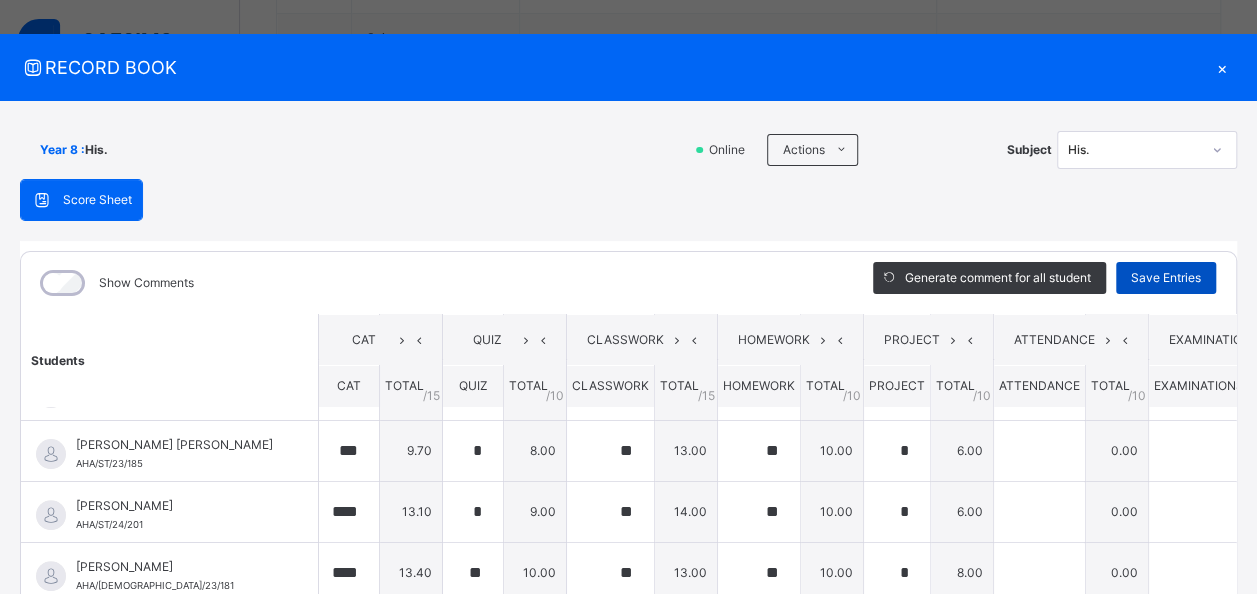 type on "*" 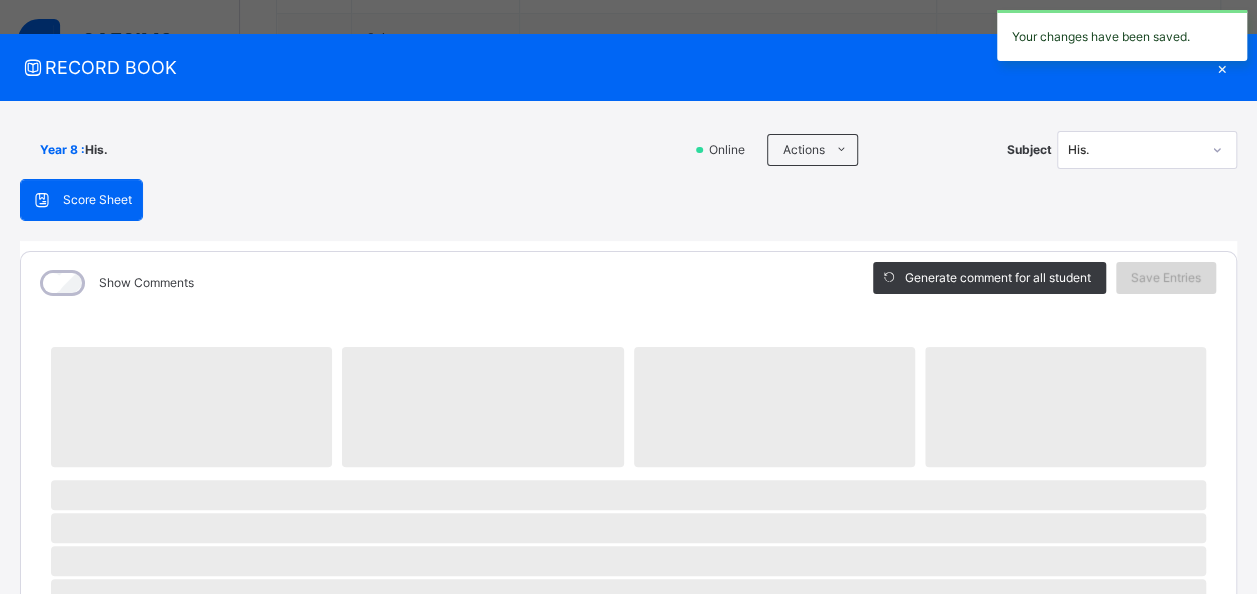 scroll, scrollTop: 16, scrollLeft: 0, axis: vertical 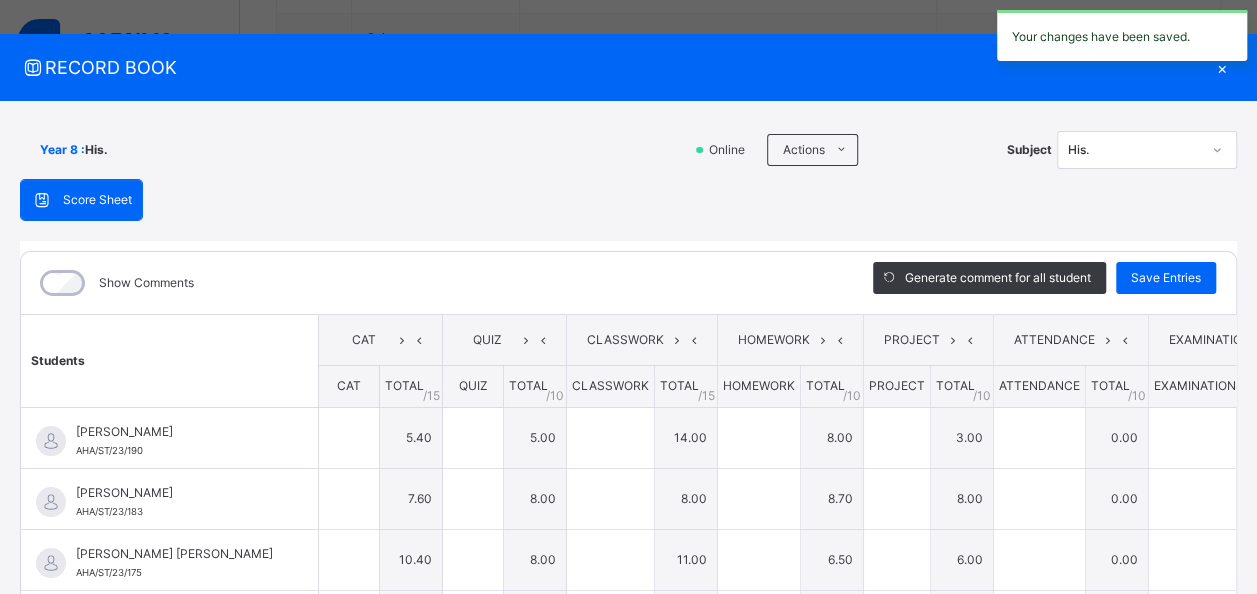 type on "***" 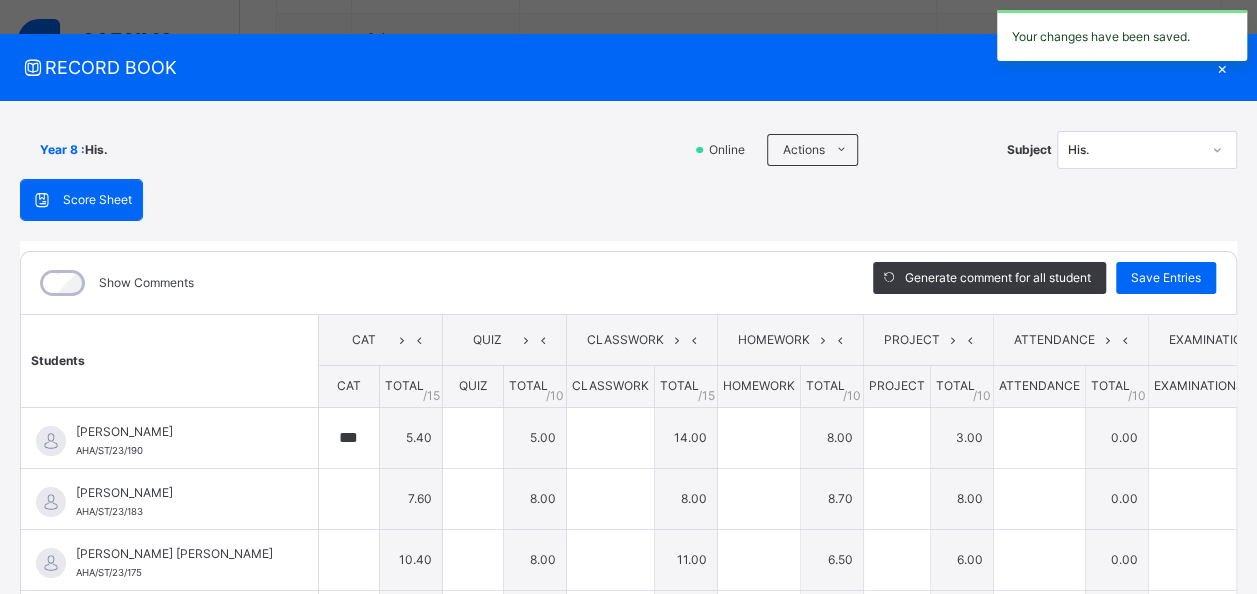 type on "*" 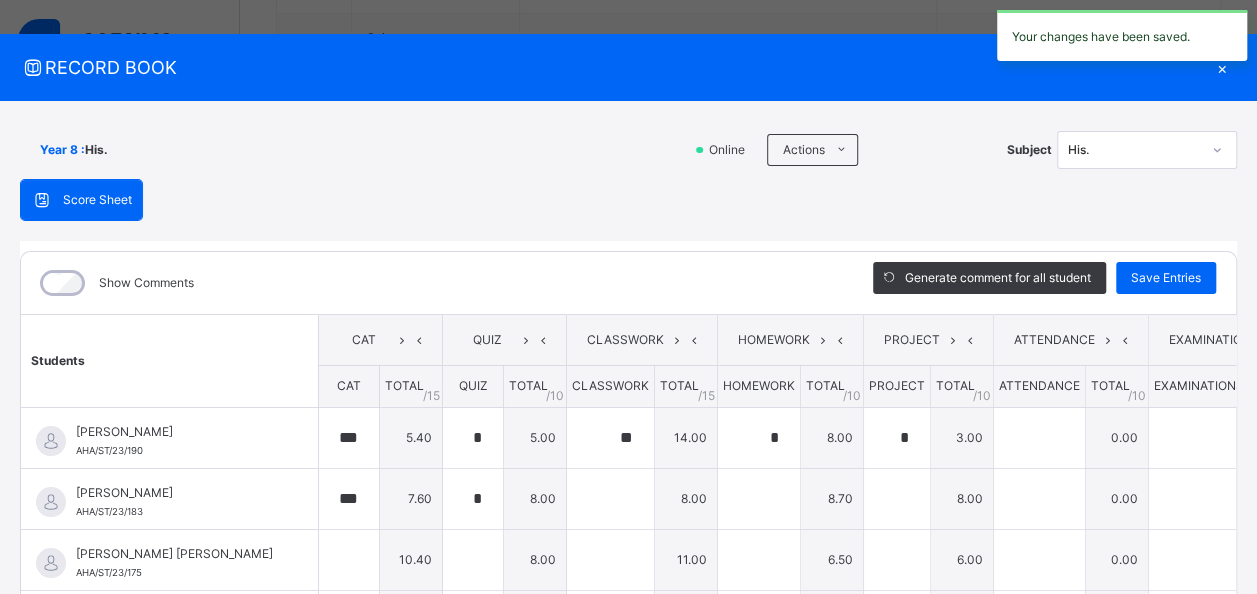 type on "*" 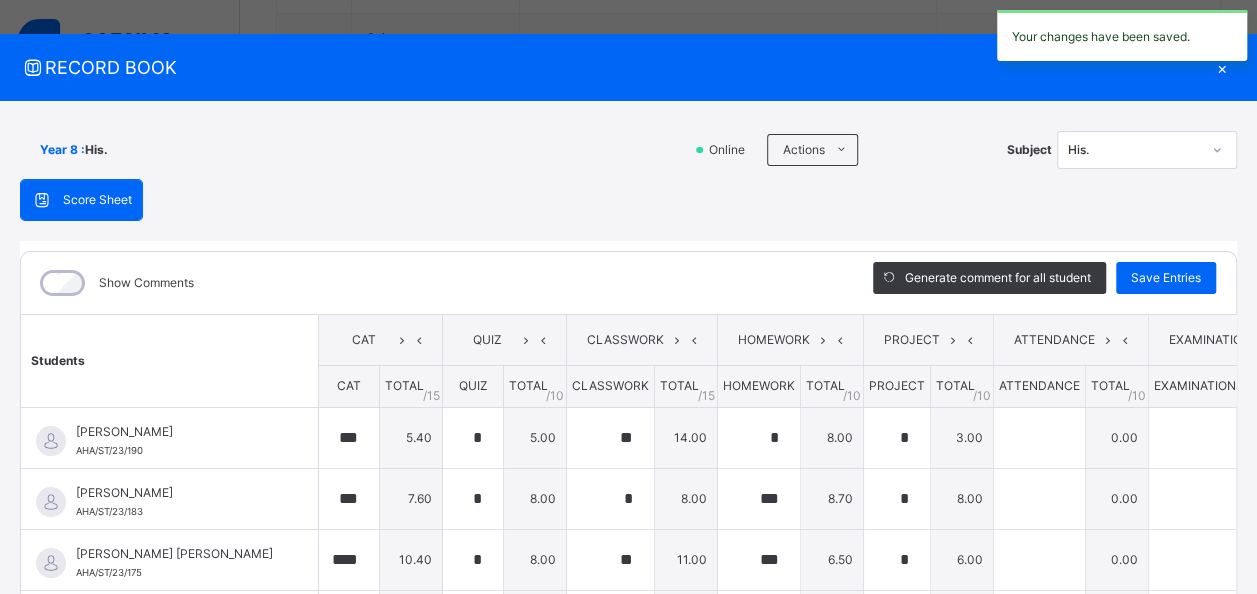 type on "**" 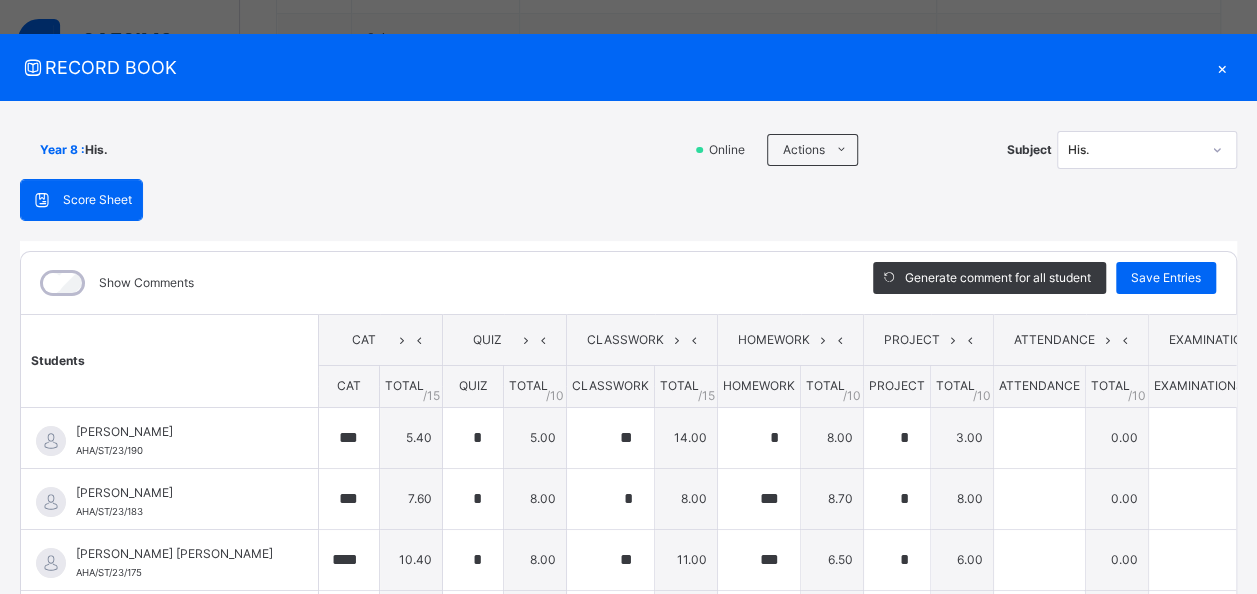 scroll, scrollTop: 424, scrollLeft: 0, axis: vertical 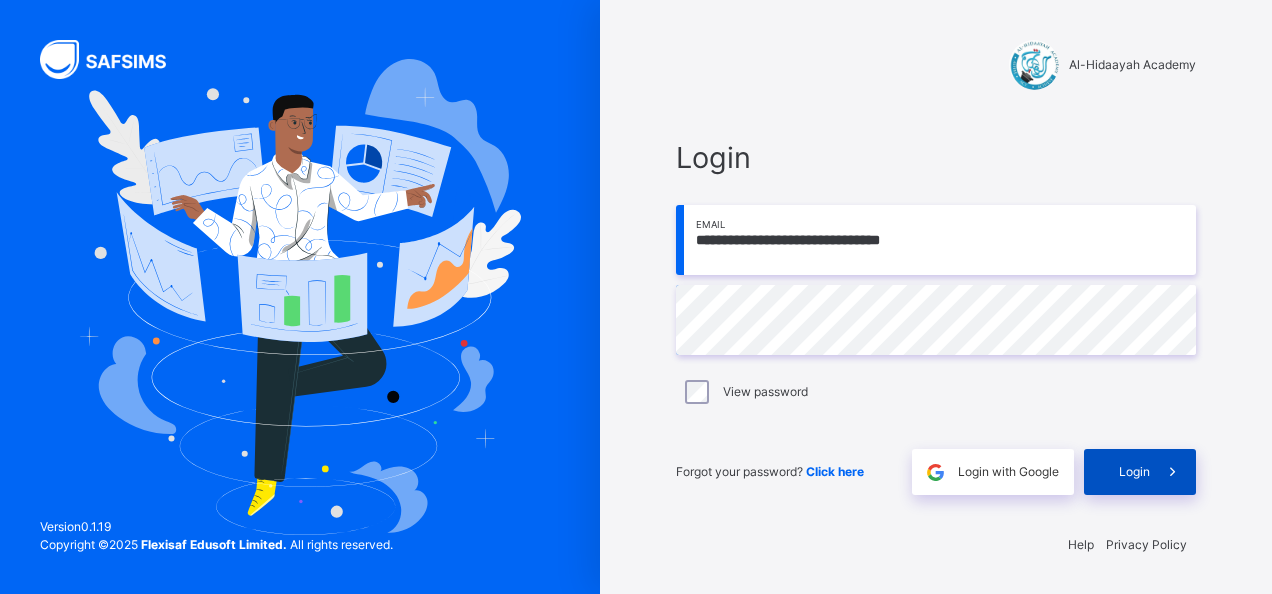 click on "Login" at bounding box center [1140, 472] 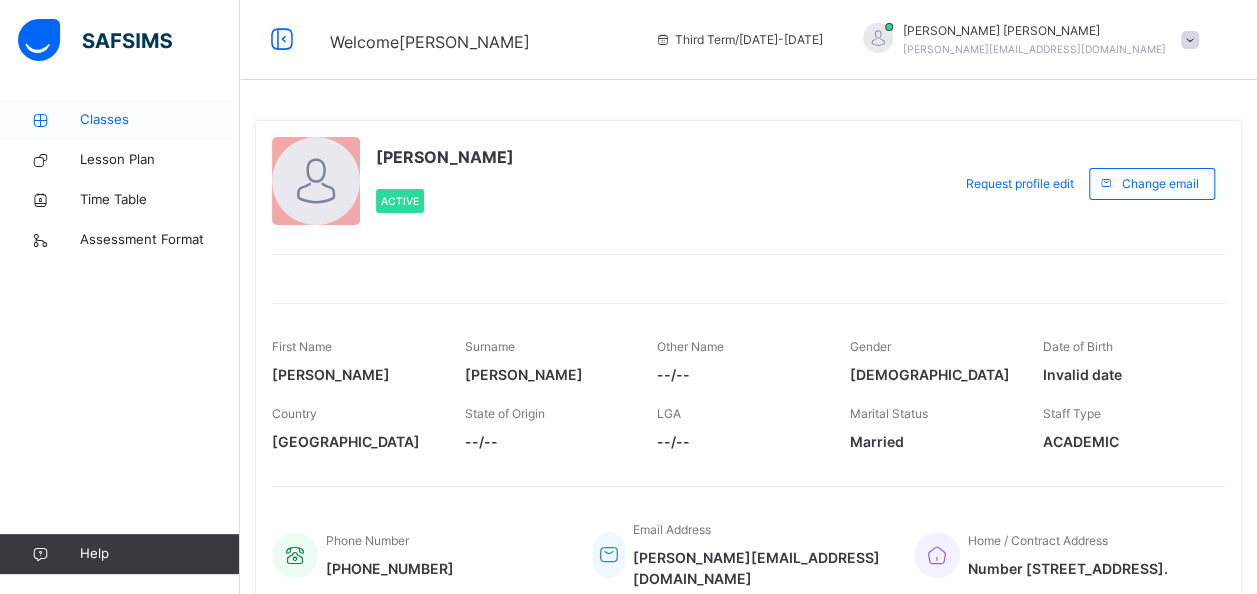 click on "Classes" at bounding box center [160, 120] 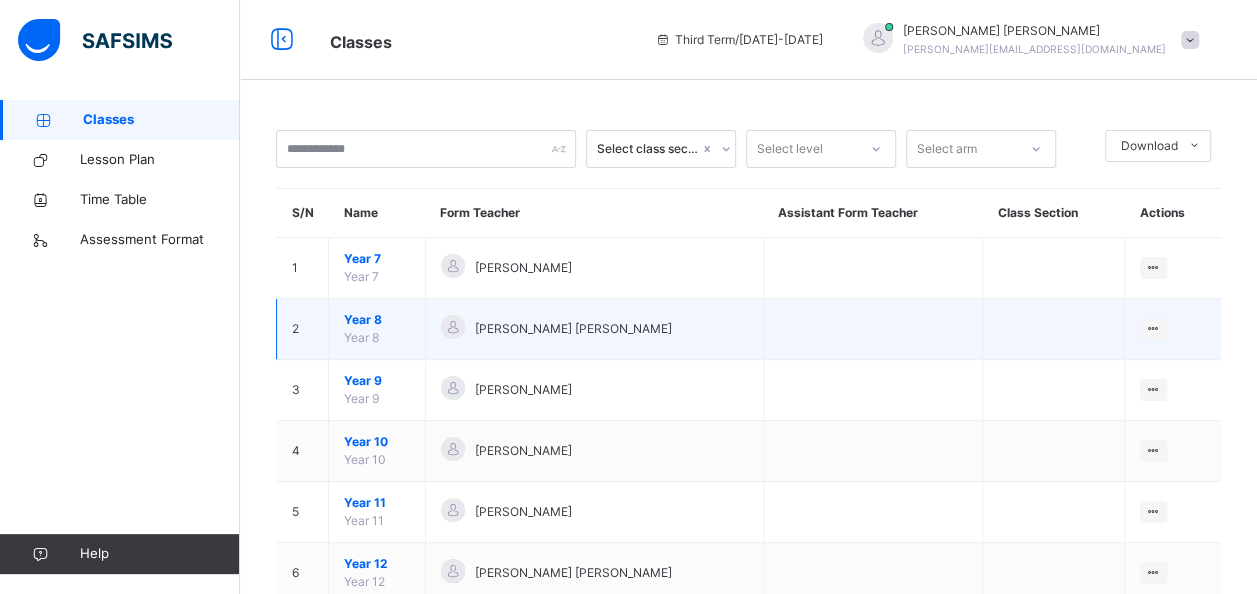 click on "Year 8" at bounding box center [377, 320] 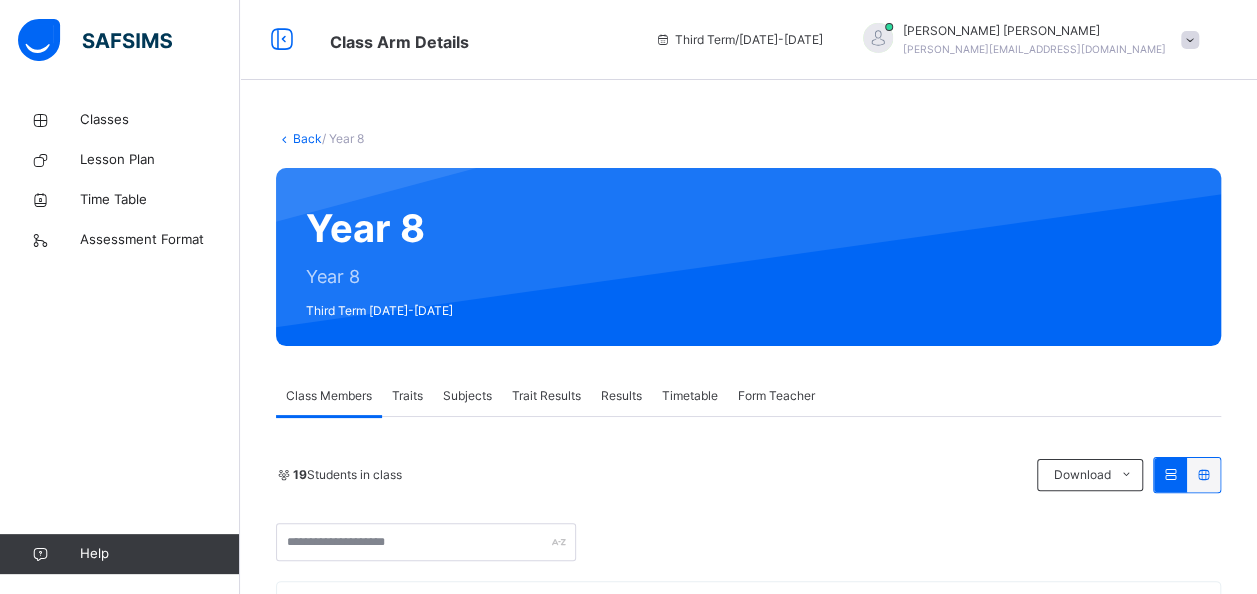 click on "Subjects" at bounding box center [467, 396] 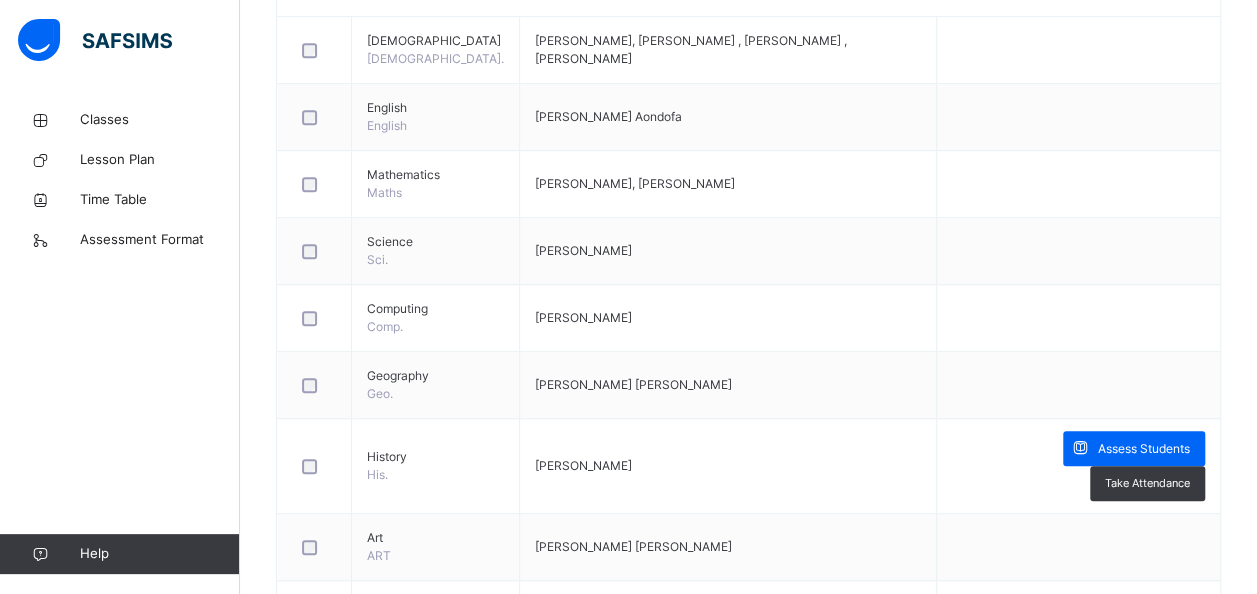 scroll, scrollTop: 560, scrollLeft: 0, axis: vertical 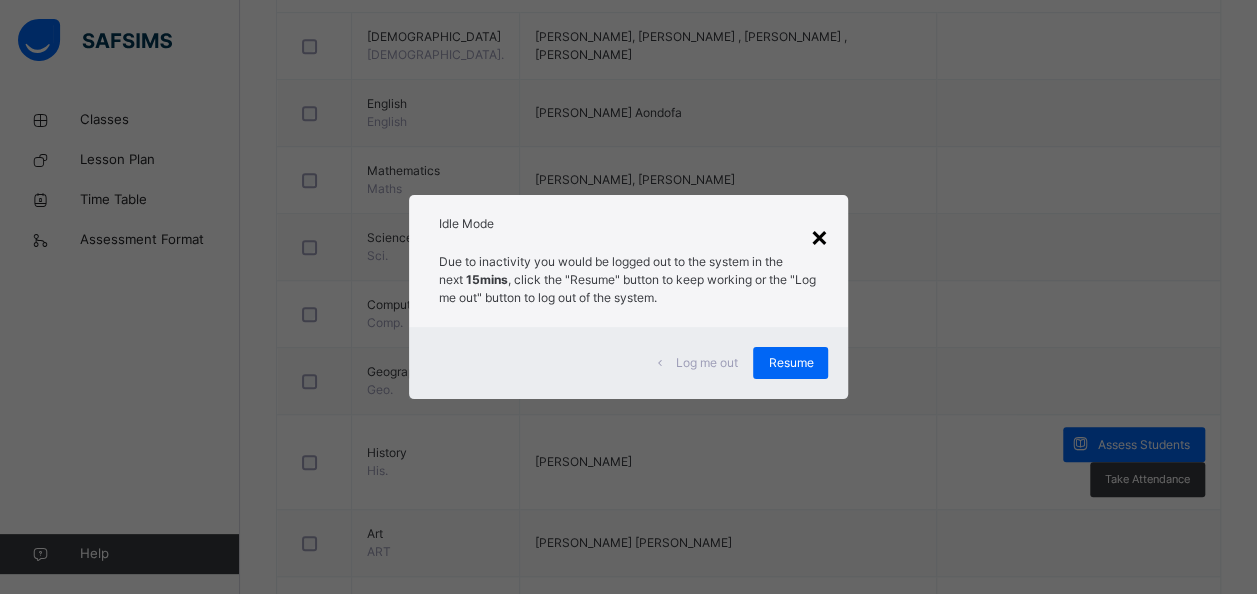 click on "×" at bounding box center [818, 236] 